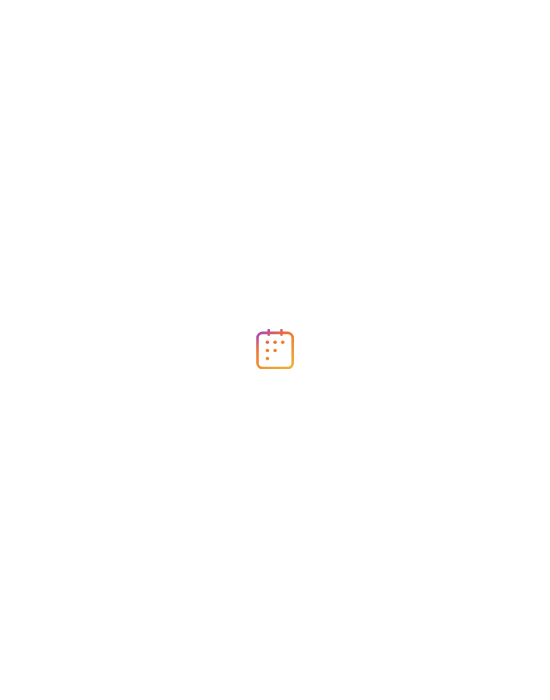 scroll, scrollTop: 0, scrollLeft: 0, axis: both 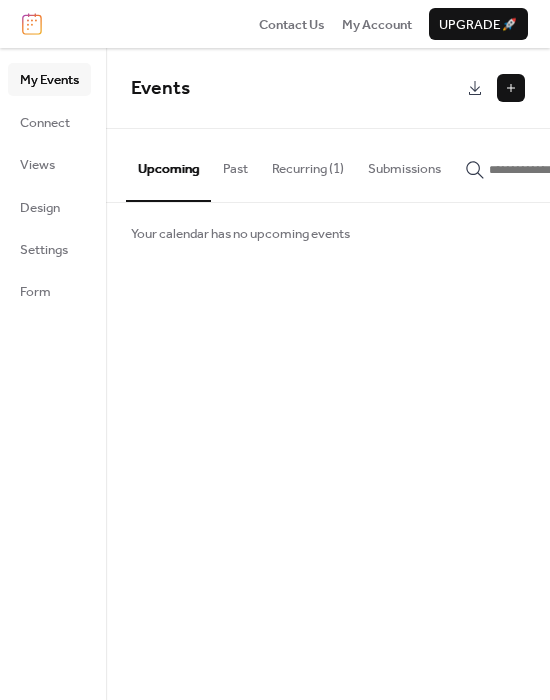 click at bounding box center (511, 88) 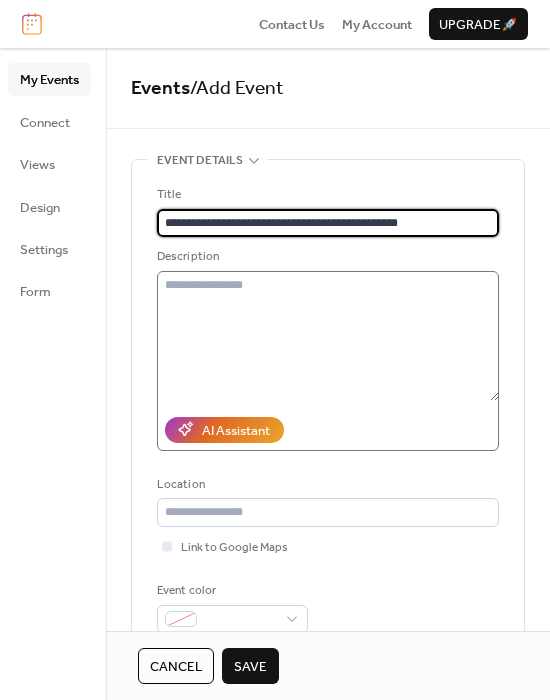 type on "**********" 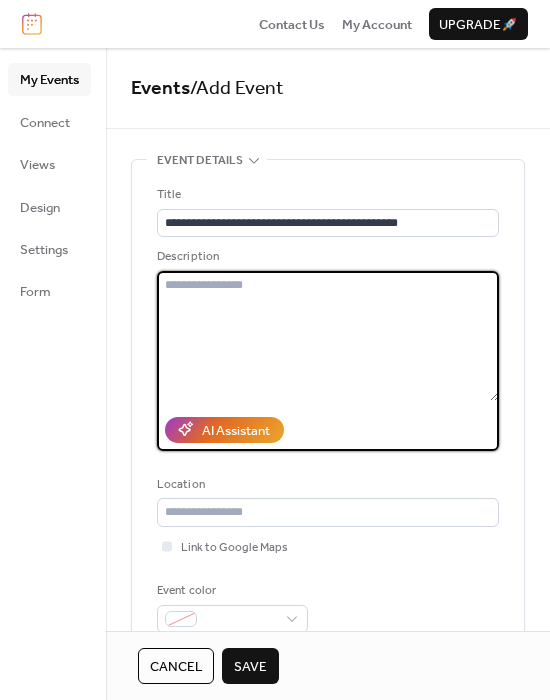click at bounding box center [328, 336] 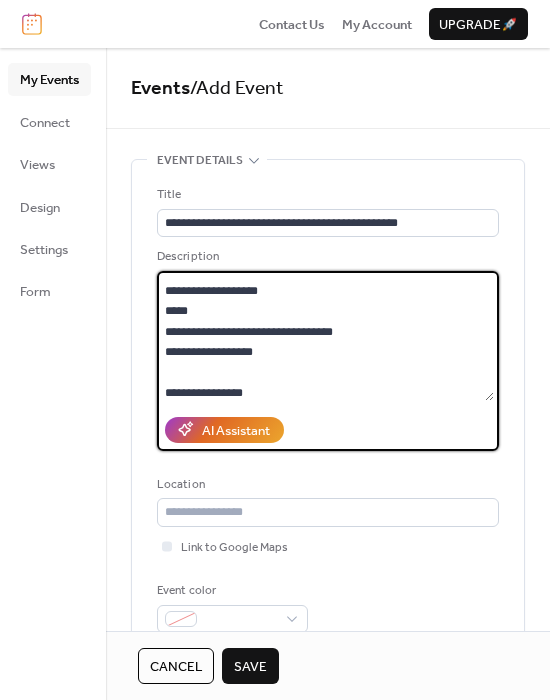 scroll, scrollTop: 221, scrollLeft: 0, axis: vertical 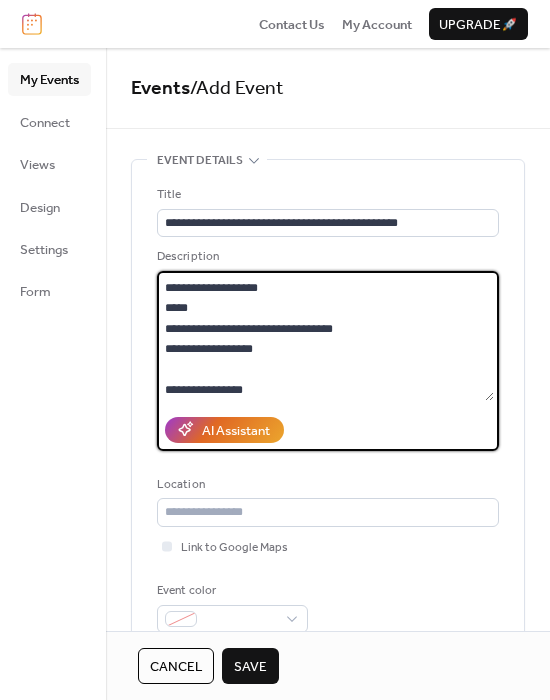 click on "**********" at bounding box center [325, 336] 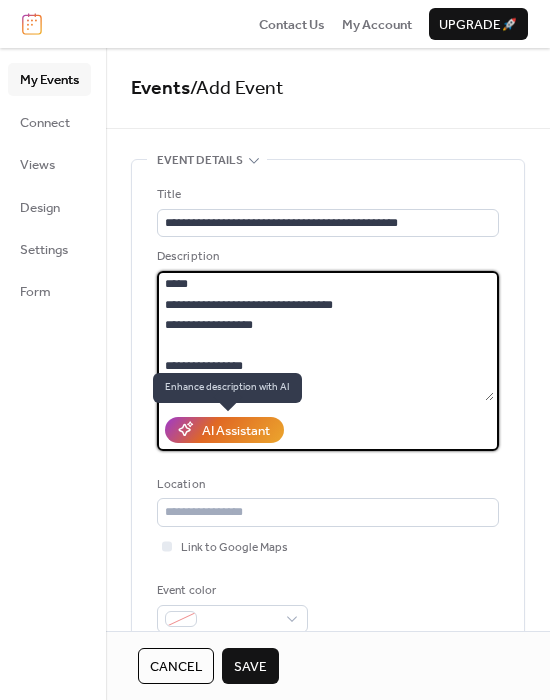 scroll, scrollTop: 265, scrollLeft: 0, axis: vertical 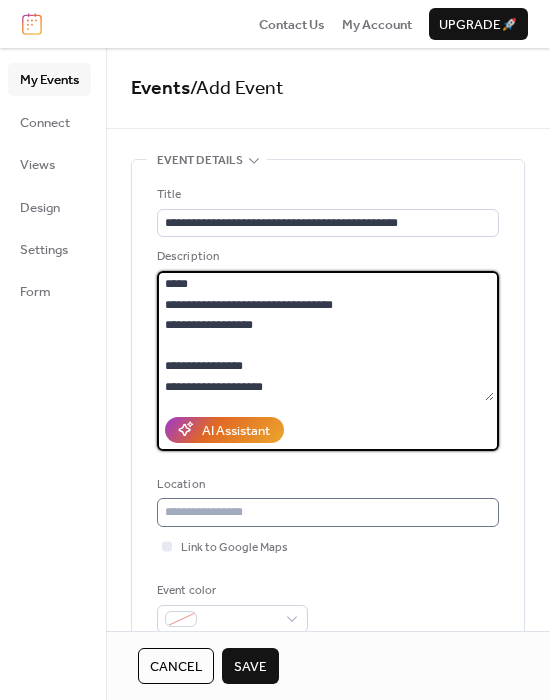 type on "**********" 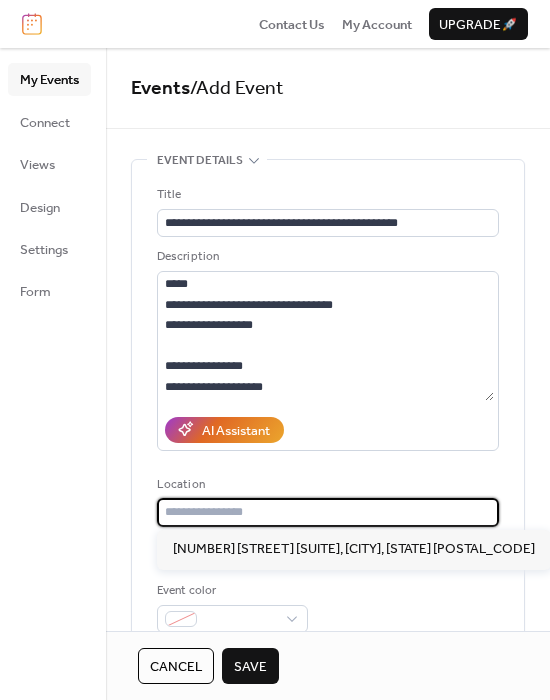 click at bounding box center (328, 512) 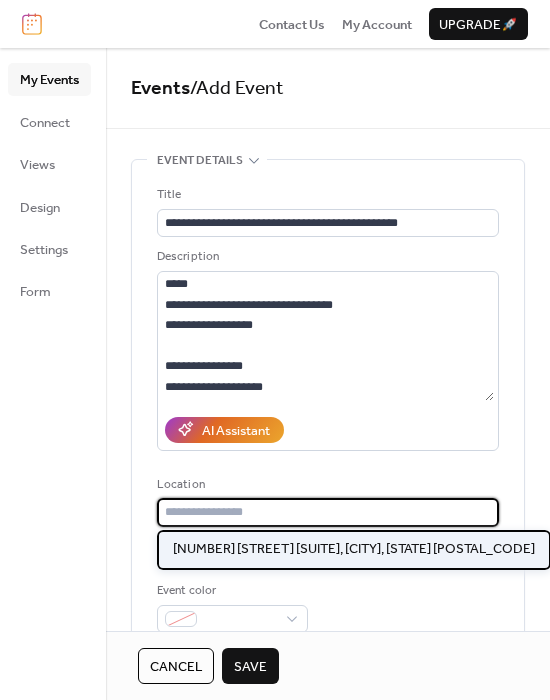click on "[NUMBER] [STREET] [SUITE], [CITY], [STATE] [POSTAL_CODE]" at bounding box center (354, 549) 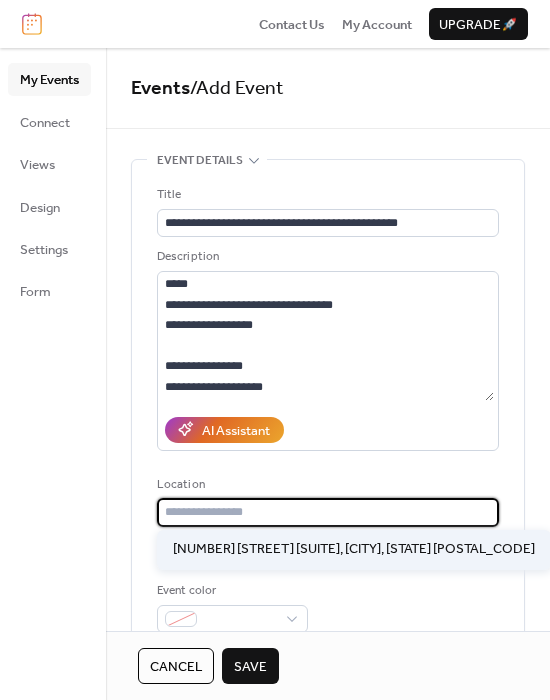 type on "**********" 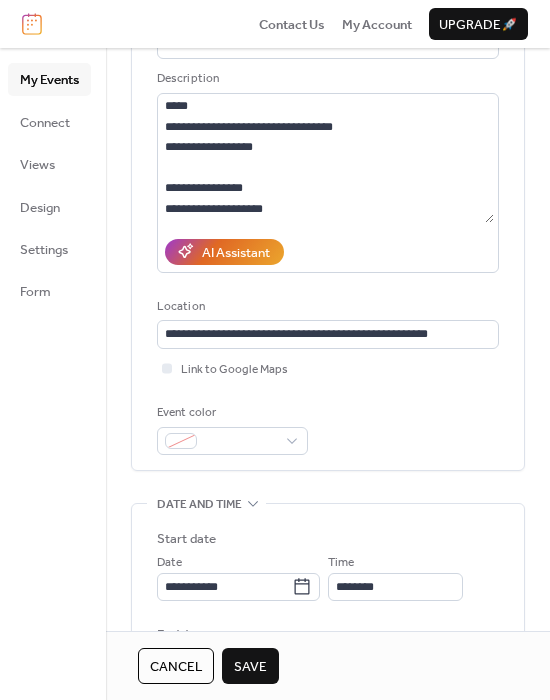 scroll, scrollTop: 196, scrollLeft: 0, axis: vertical 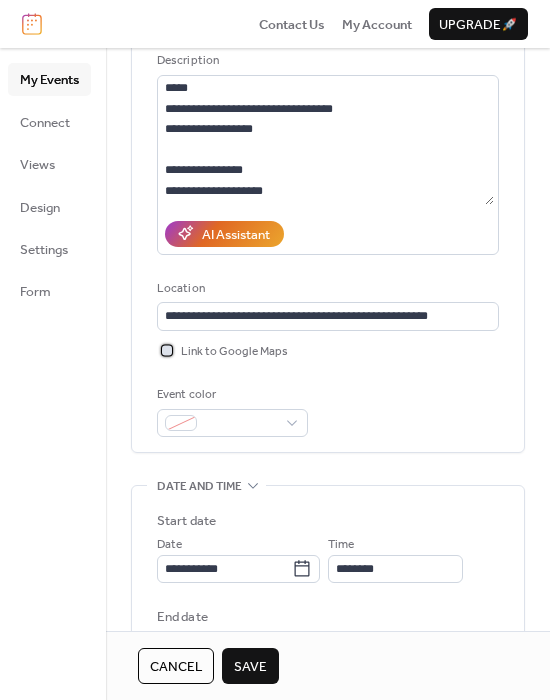 click at bounding box center [167, 350] 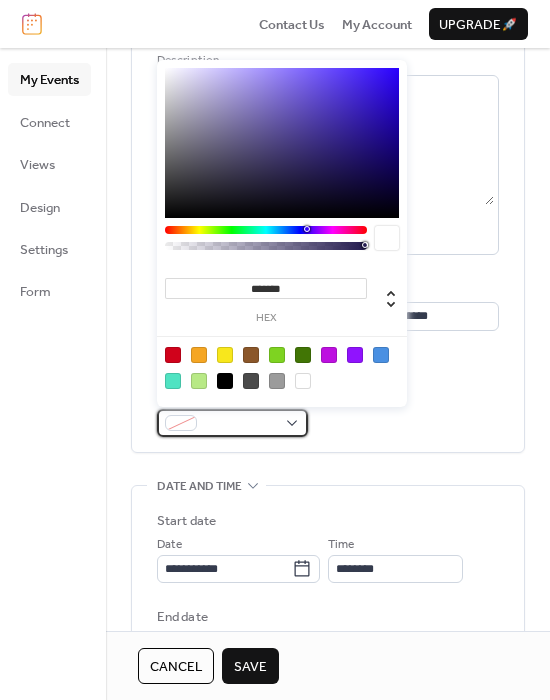 click at bounding box center (232, 423) 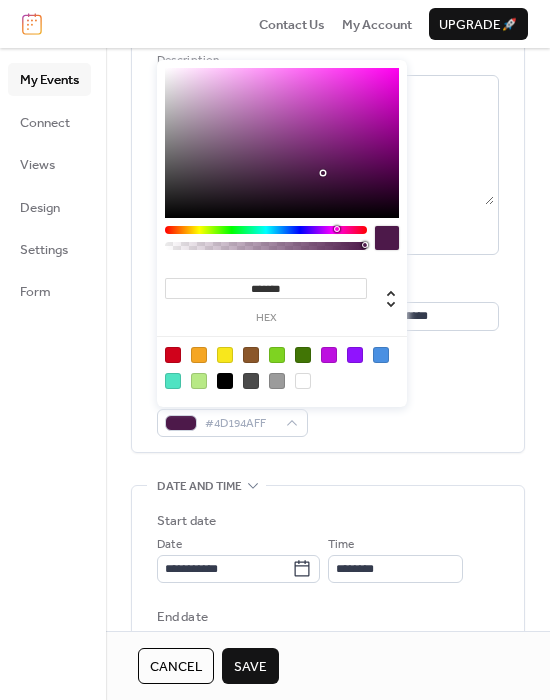 click at bounding box center (266, 230) 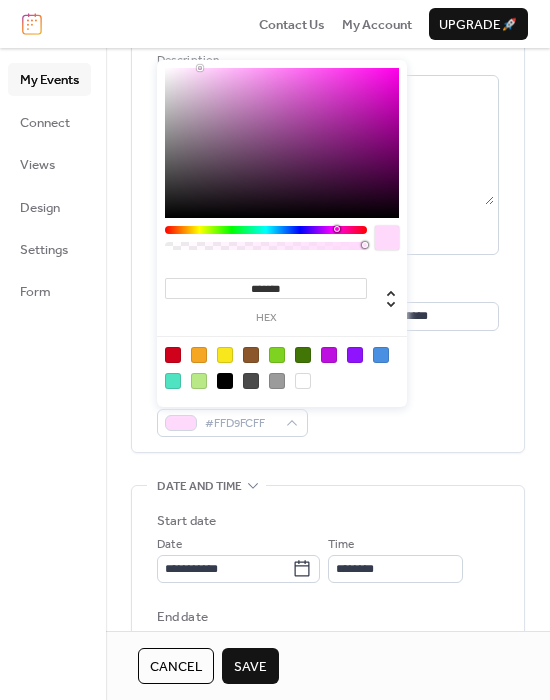 drag, startPoint x: 247, startPoint y: 108, endPoint x: 198, endPoint y: 40, distance: 83.81527 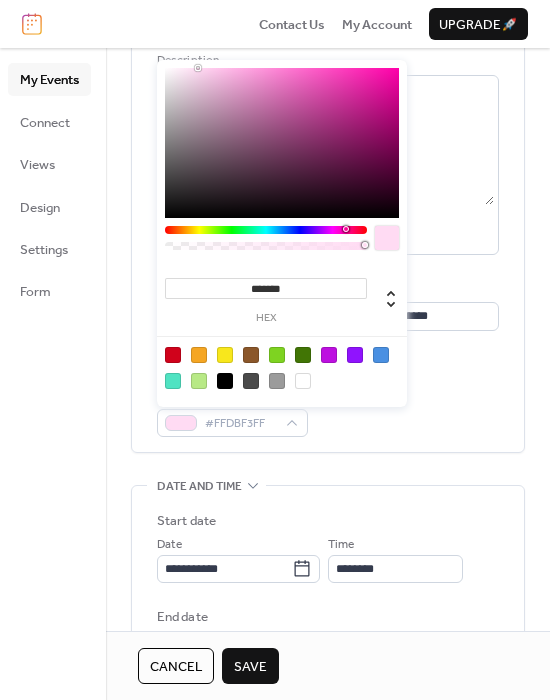 click at bounding box center (266, 230) 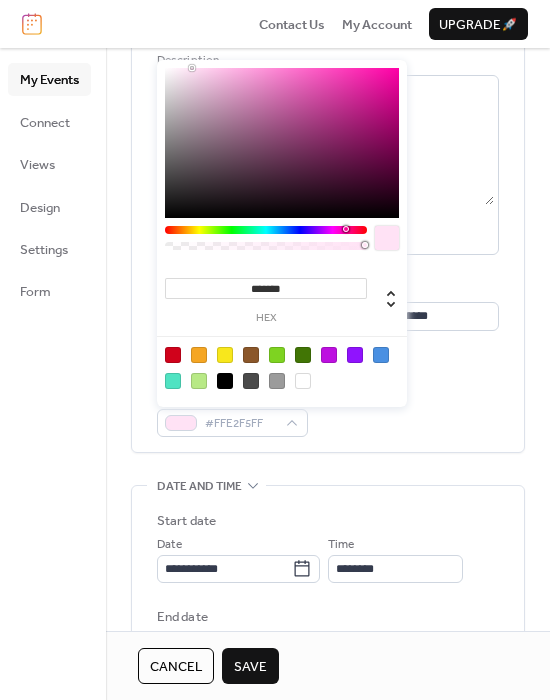 type on "*******" 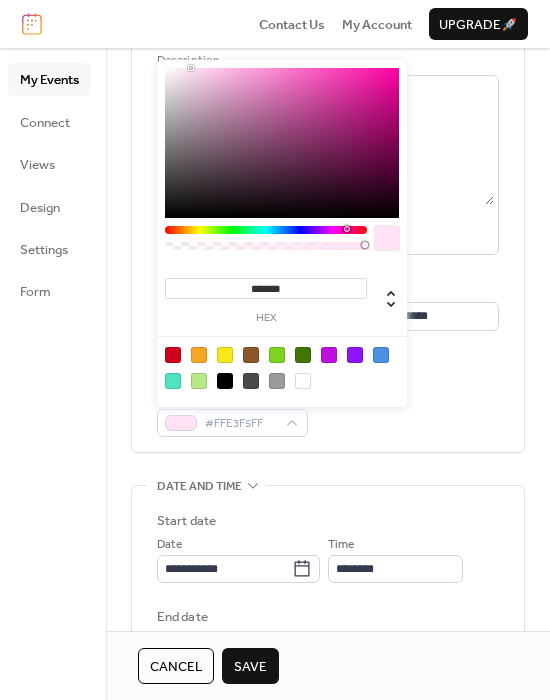 drag, startPoint x: 199, startPoint y: 76, endPoint x: 191, endPoint y: 64, distance: 14.422205 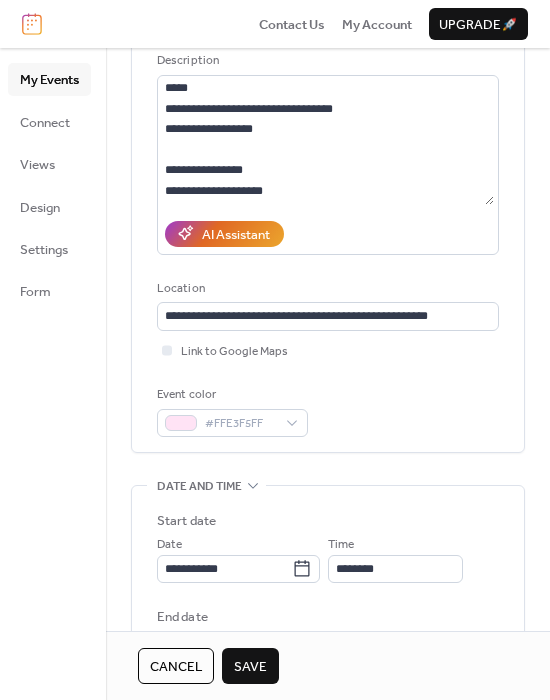 click on "**********" at bounding box center [328, 208] 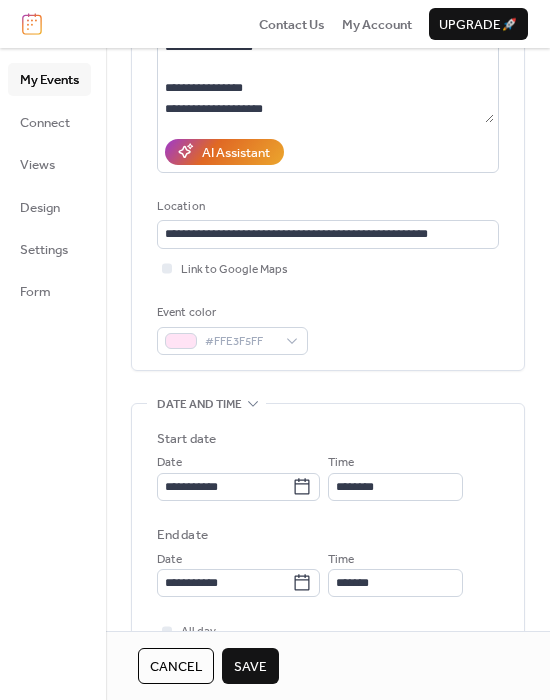 scroll, scrollTop: 281, scrollLeft: 0, axis: vertical 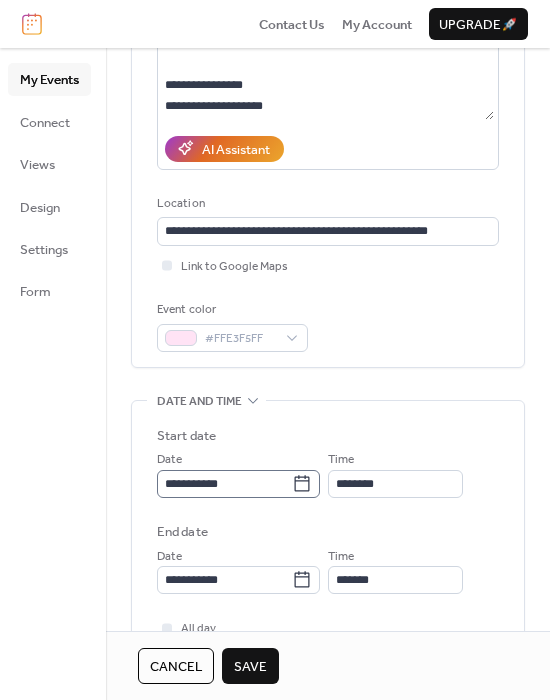 click 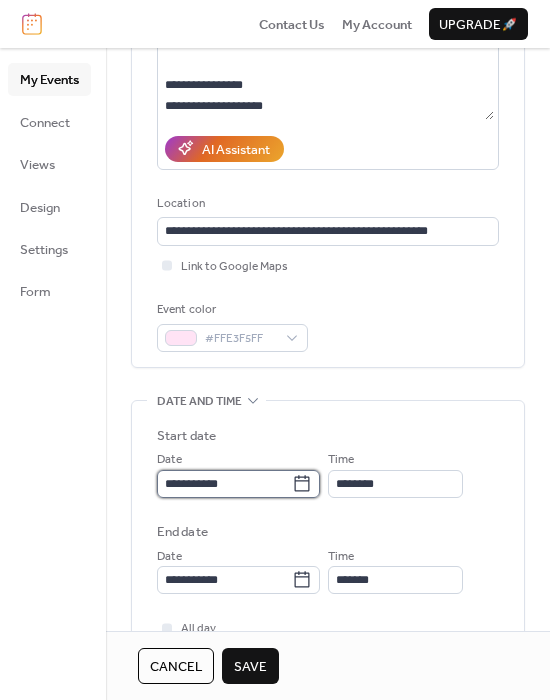 click on "**********" at bounding box center (224, 484) 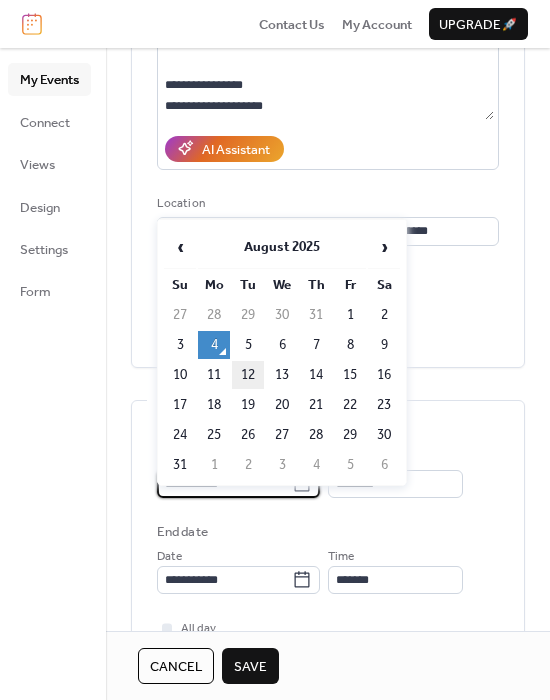 click on "12" at bounding box center [248, 375] 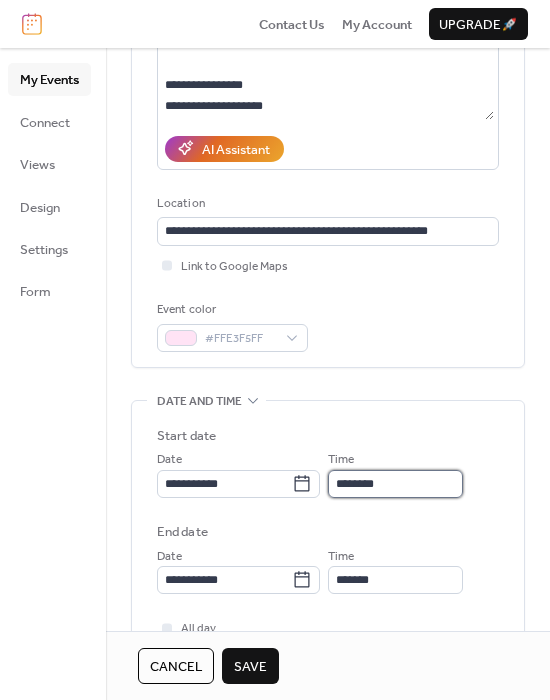 click on "********" at bounding box center (395, 484) 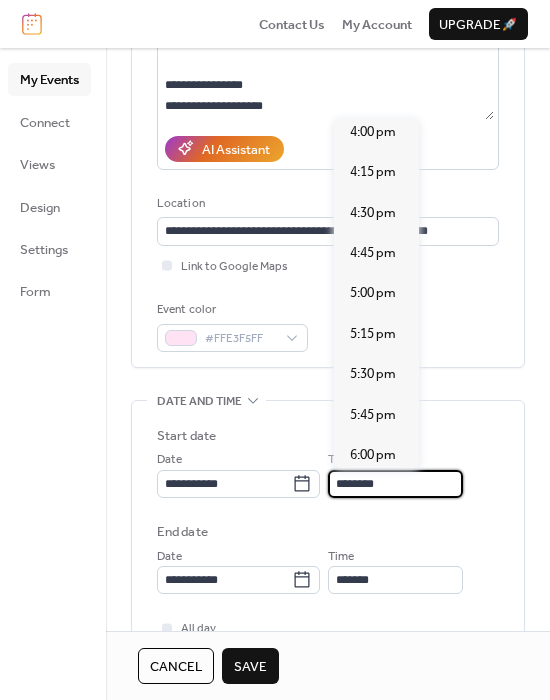 scroll, scrollTop: 2588, scrollLeft: 0, axis: vertical 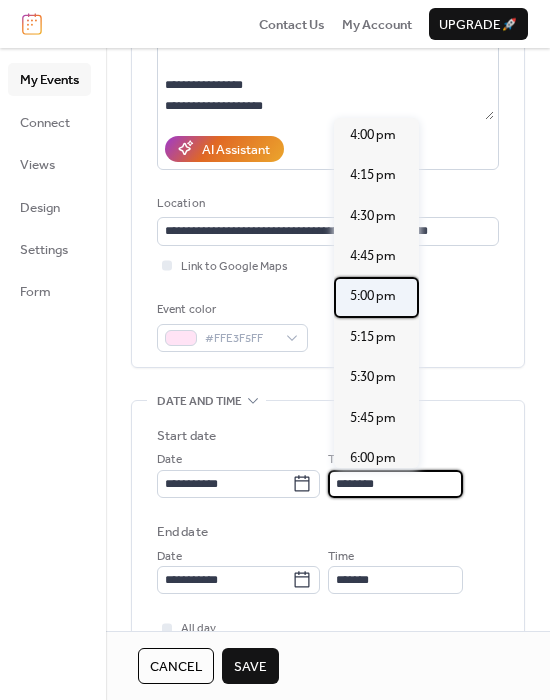 click on "5:00 pm" at bounding box center (373, 296) 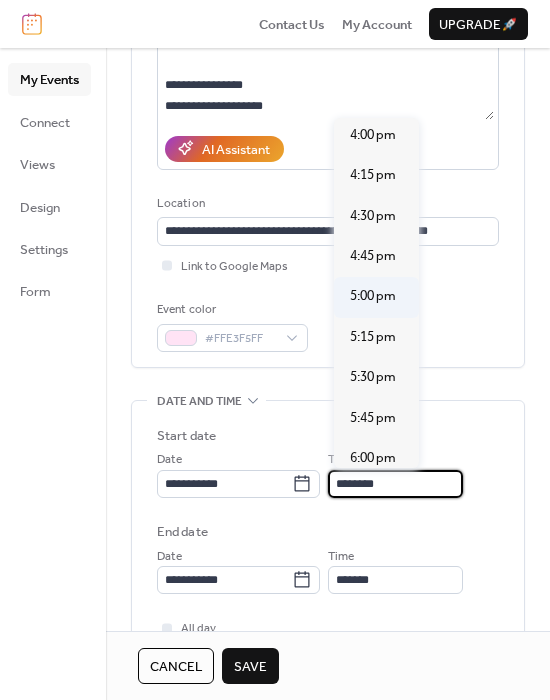 type on "*******" 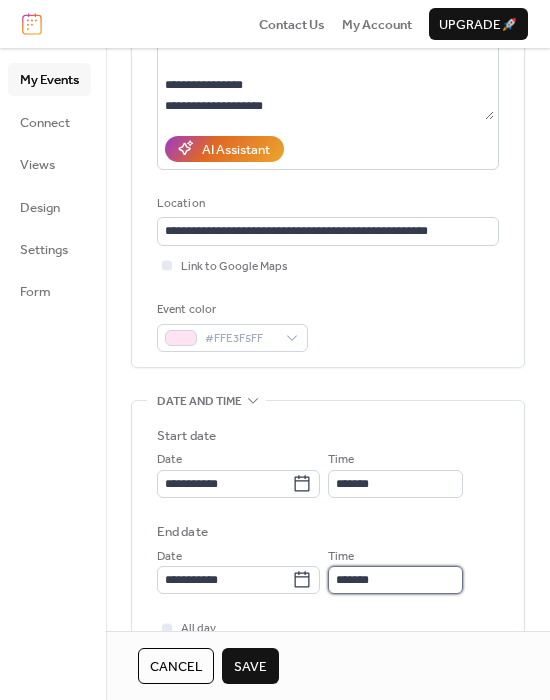 click on "*******" at bounding box center [395, 580] 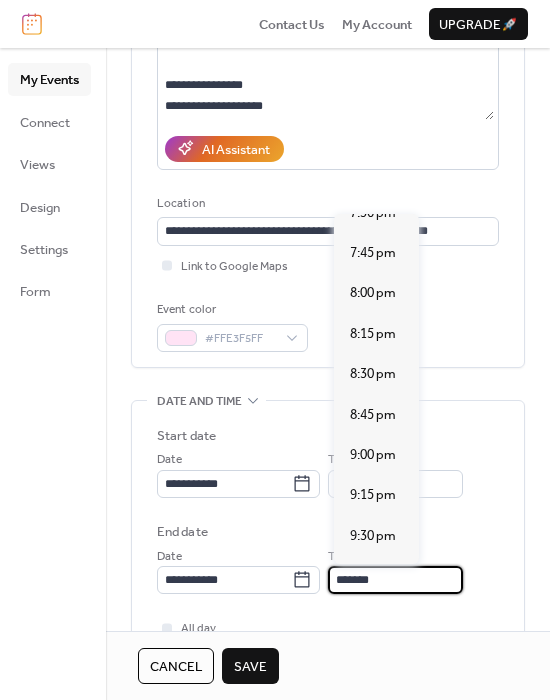 scroll, scrollTop: 385, scrollLeft: 0, axis: vertical 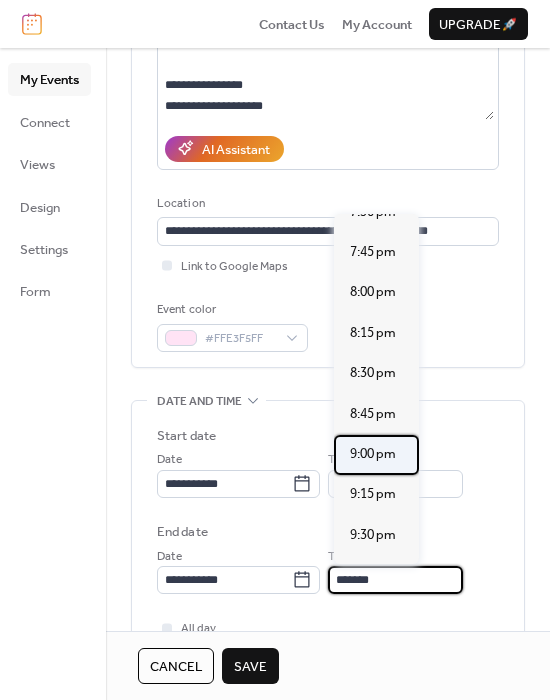 click on "9:00 pm" at bounding box center (373, 454) 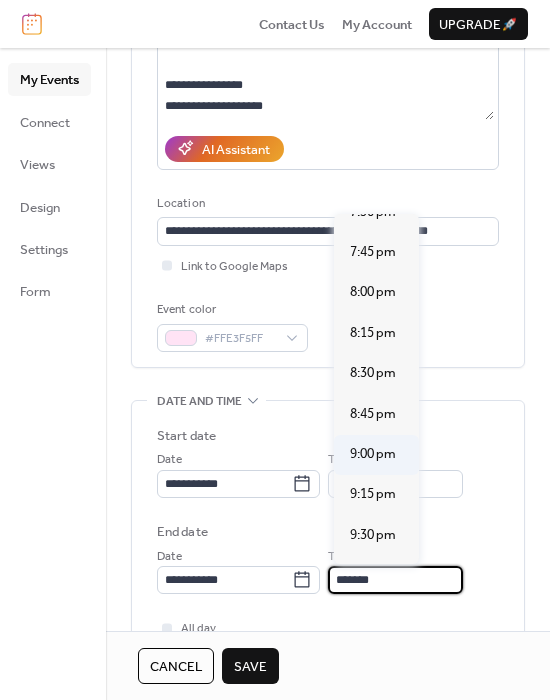 type on "*******" 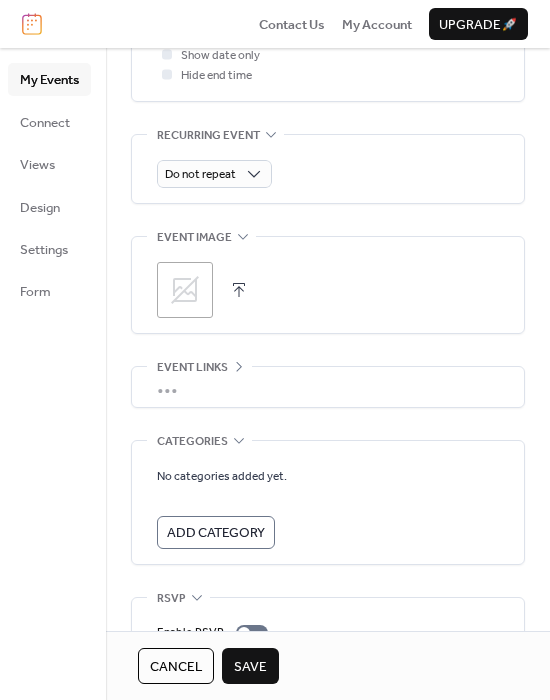 scroll, scrollTop: 886, scrollLeft: 0, axis: vertical 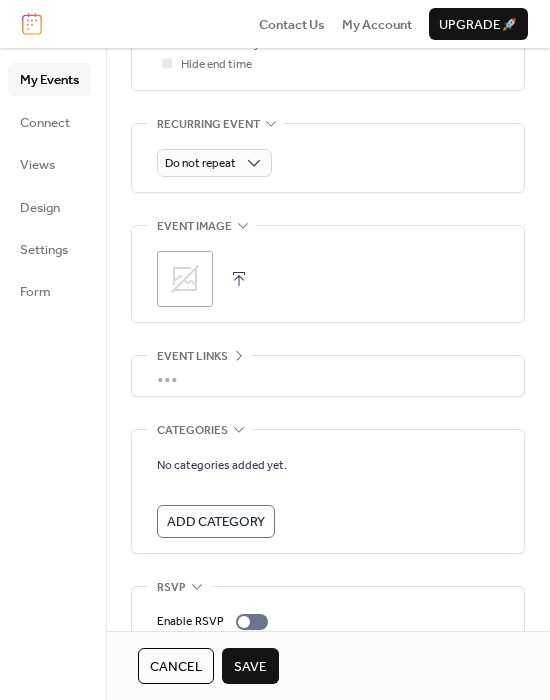 click at bounding box center [239, 279] 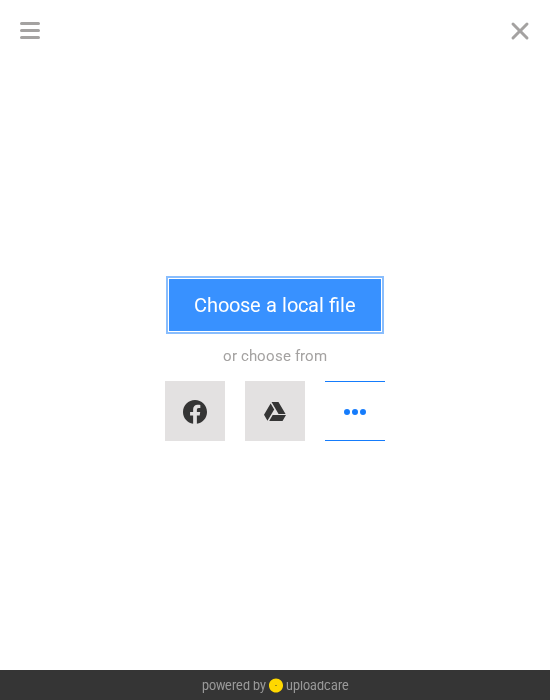 click on "Choose a local file" at bounding box center [275, 305] 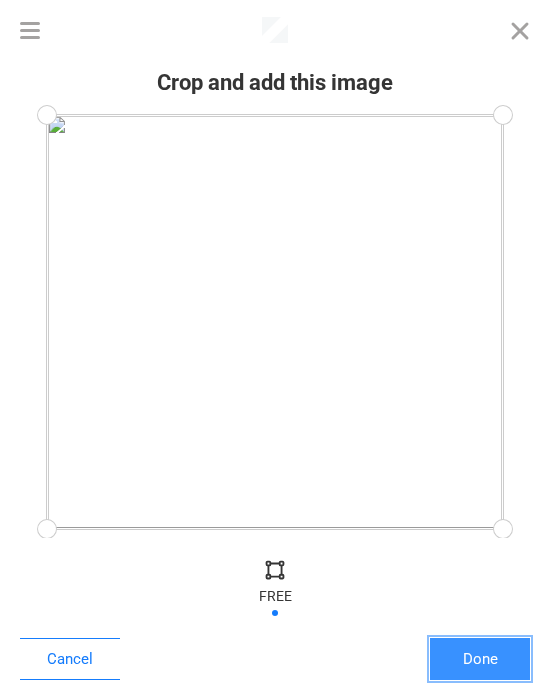 click on "Done" at bounding box center [480, 659] 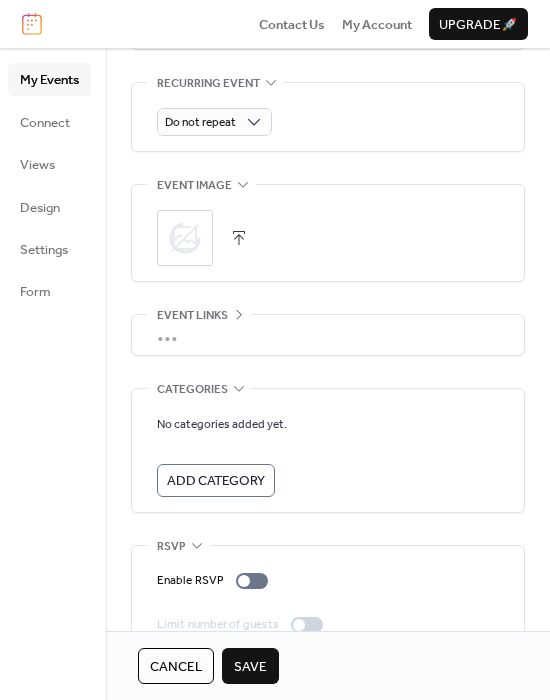 scroll, scrollTop: 960, scrollLeft: 0, axis: vertical 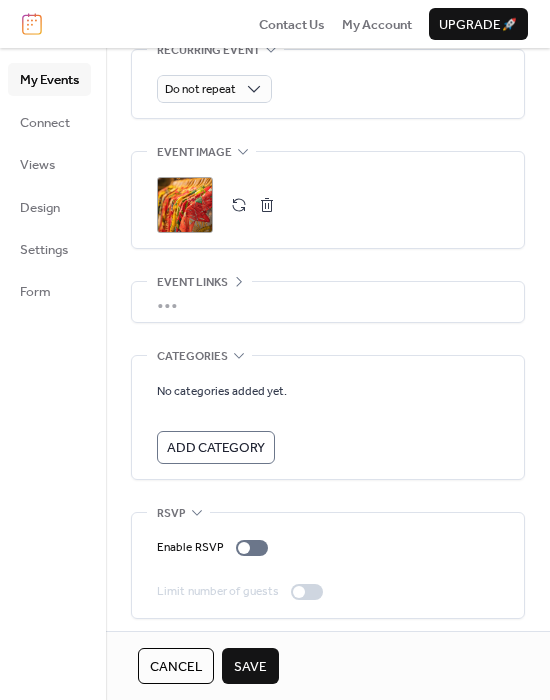 click on "Add Category" at bounding box center [216, 448] 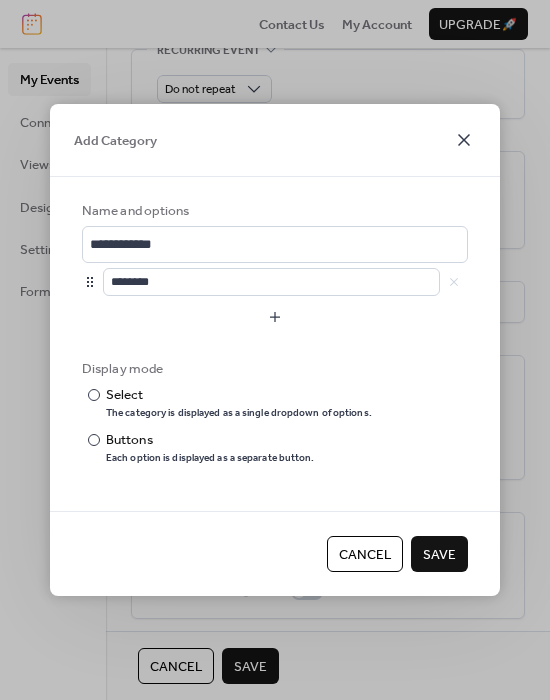 click 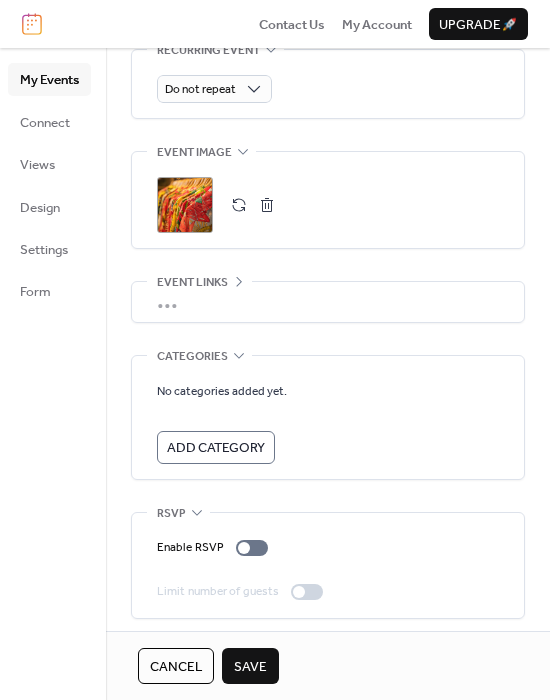 click on "•••" at bounding box center (328, 302) 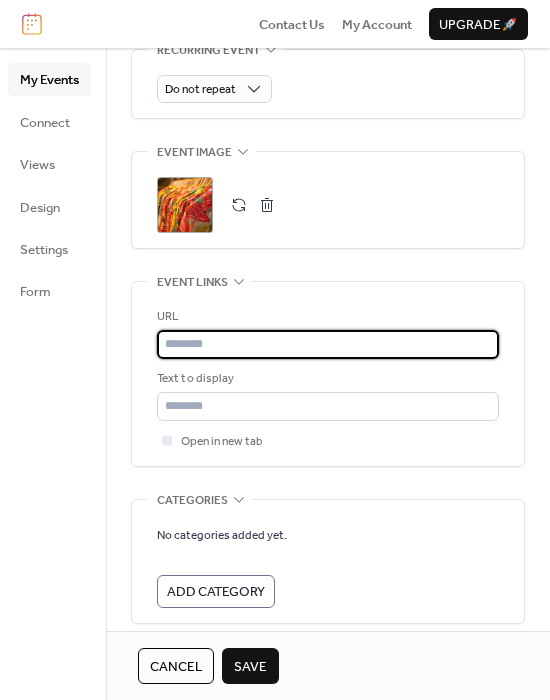 click at bounding box center (328, 344) 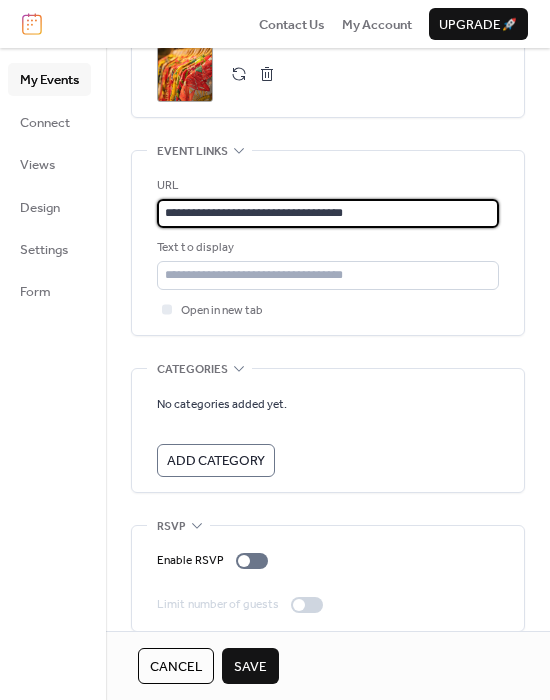 scroll, scrollTop: 1104, scrollLeft: 0, axis: vertical 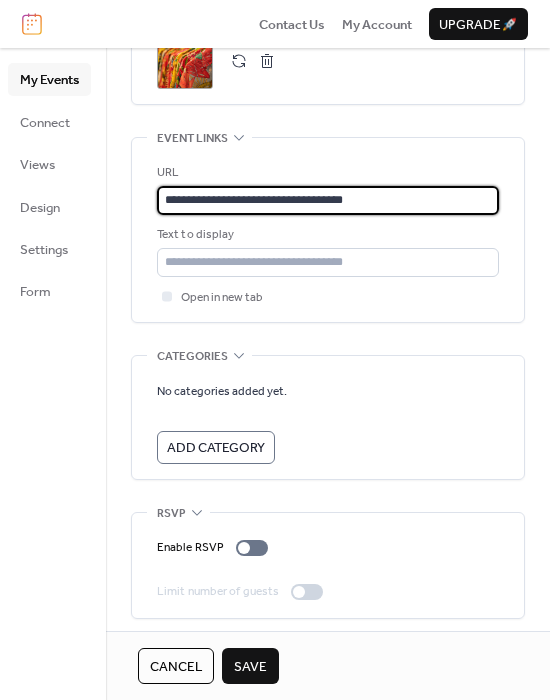 type on "**********" 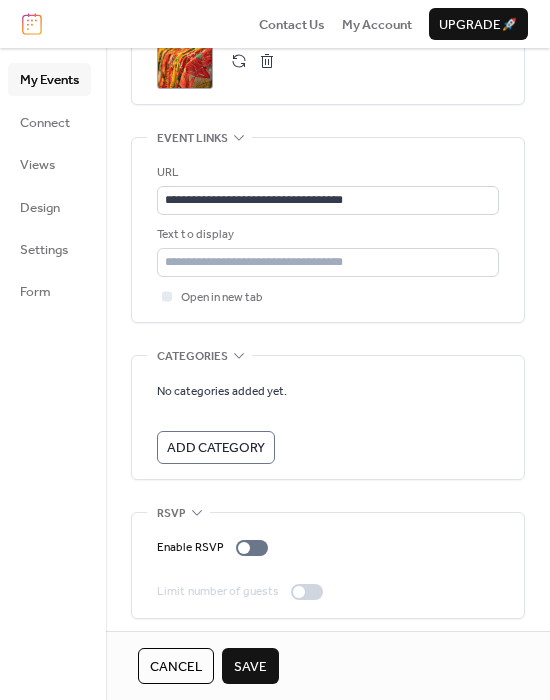 click on "Save" at bounding box center (250, 667) 